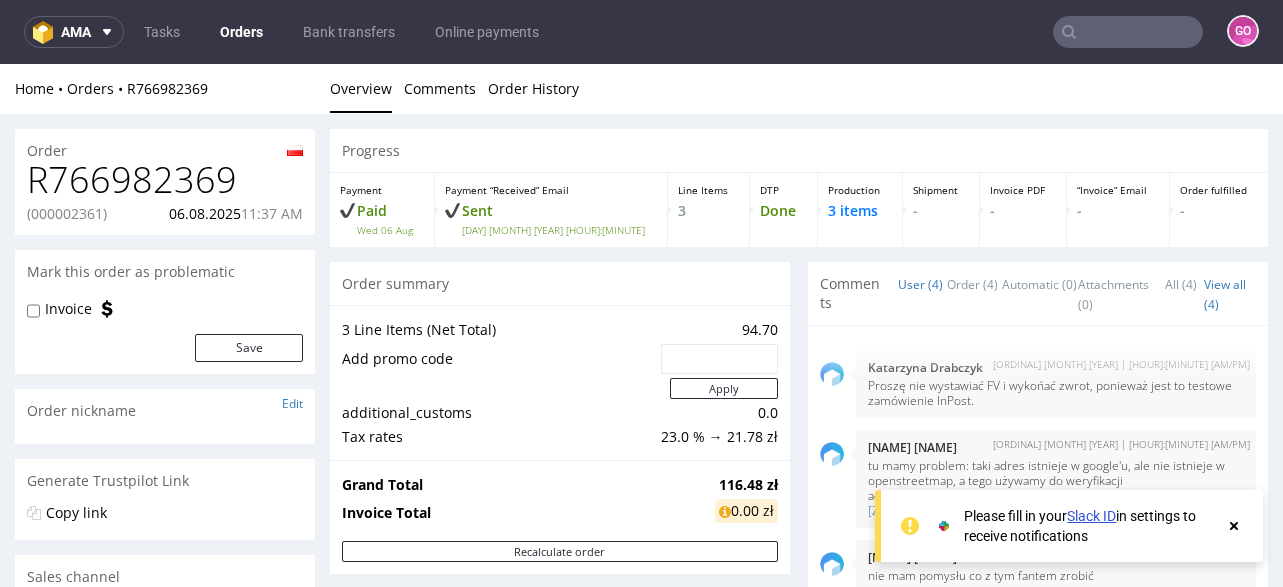 click on "ama Tasks Orders Bank transfers Online payments GO" at bounding box center (641, 32) 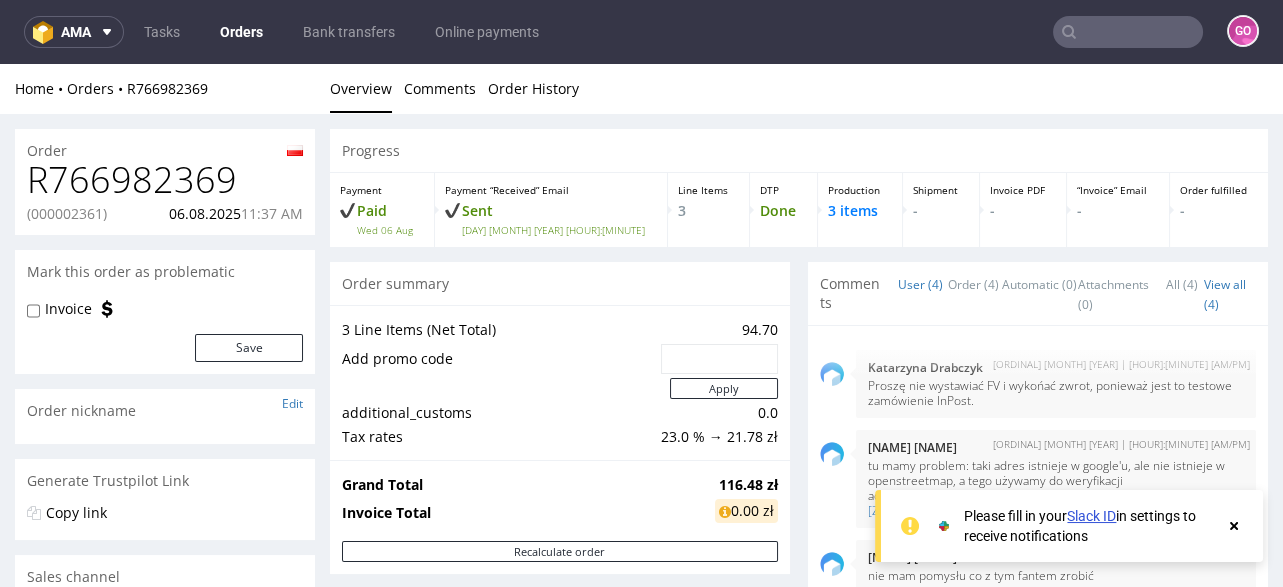 scroll, scrollTop: 719, scrollLeft: 0, axis: vertical 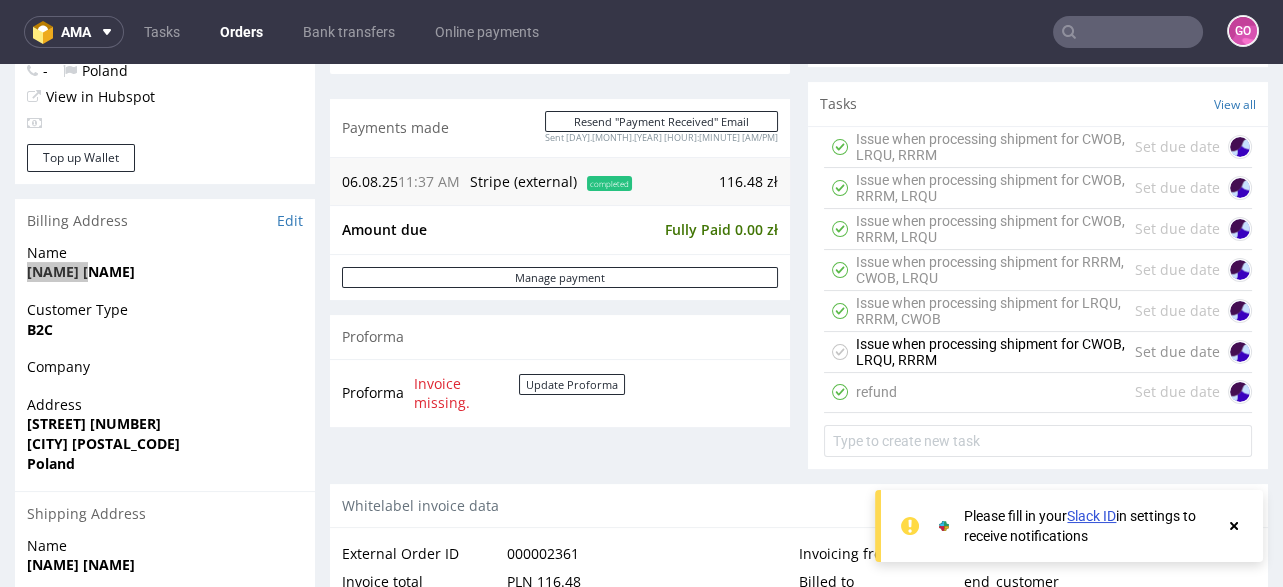 click at bounding box center (1128, 32) 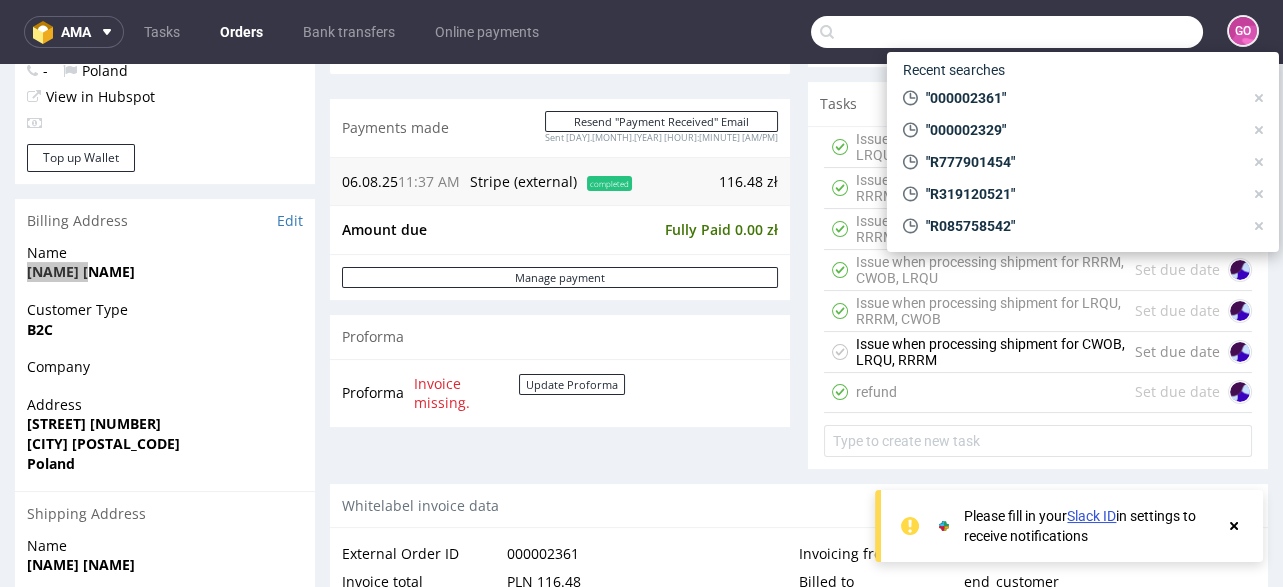 paste on "R887061088" 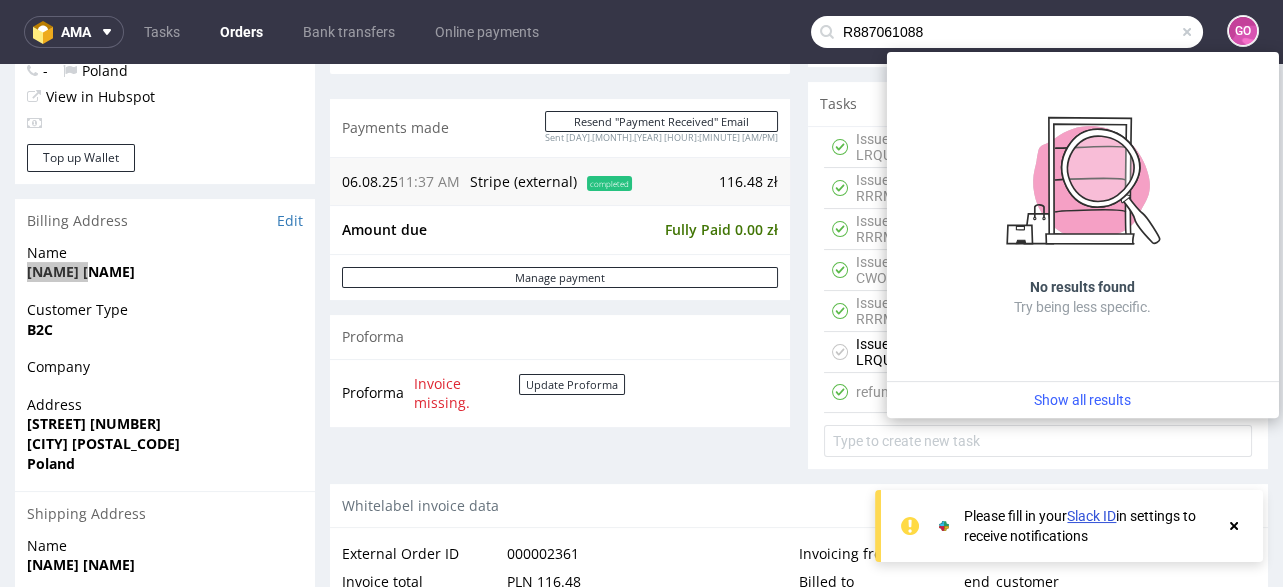 type on "R887061088" 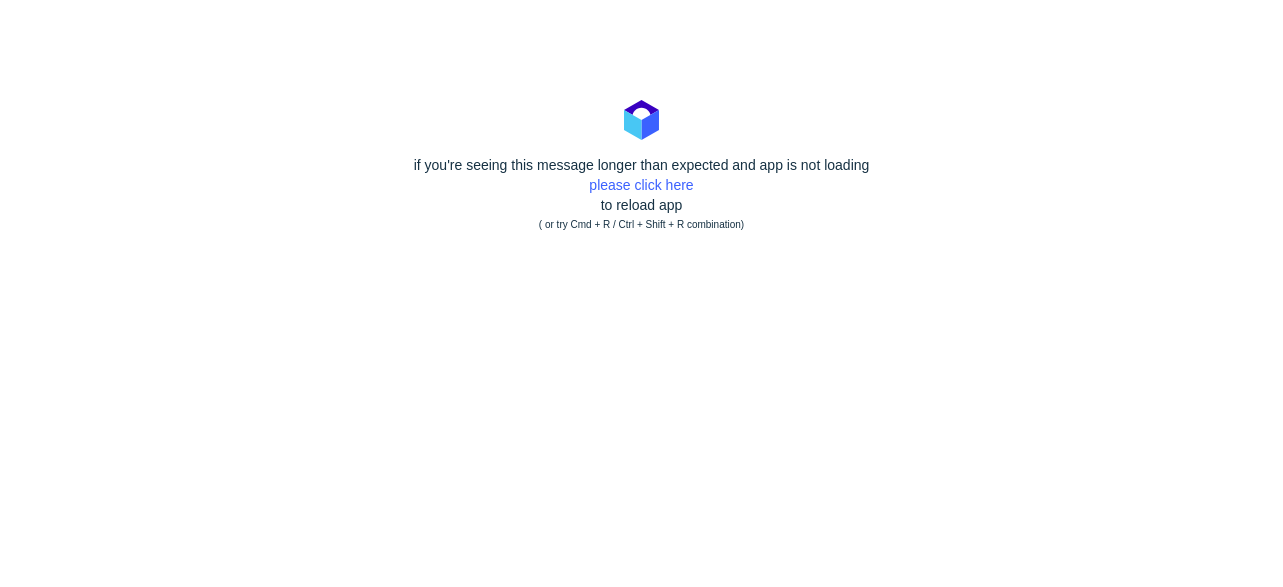 scroll, scrollTop: 0, scrollLeft: 0, axis: both 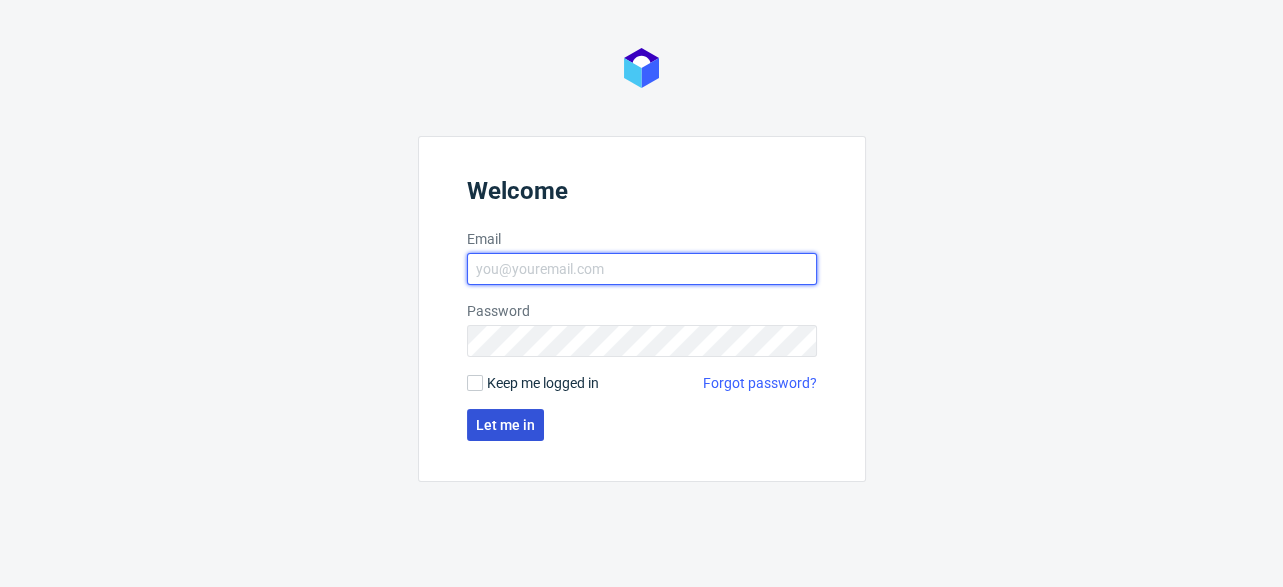 type on "[EMAIL]" 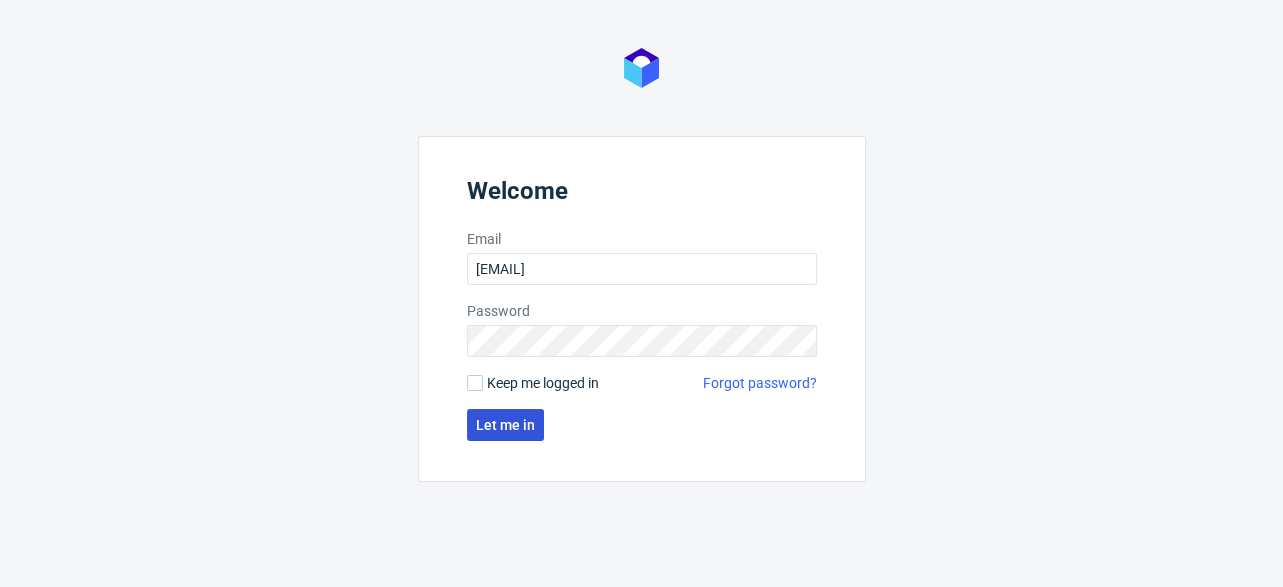 click on "Let me in" at bounding box center (505, 425) 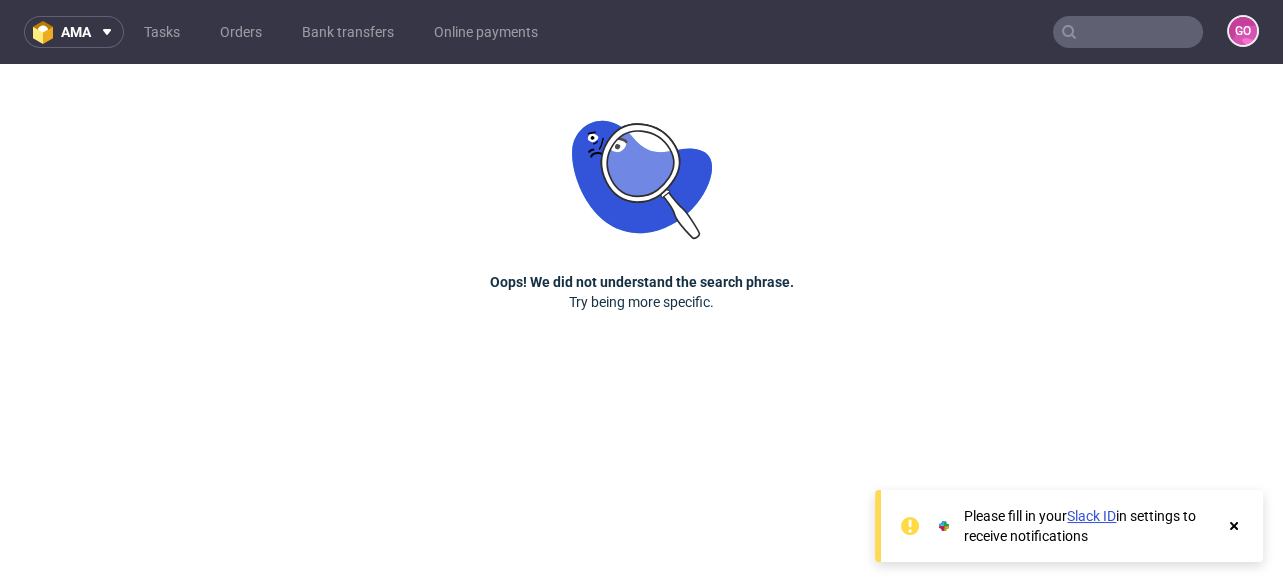 click at bounding box center (1128, 32) 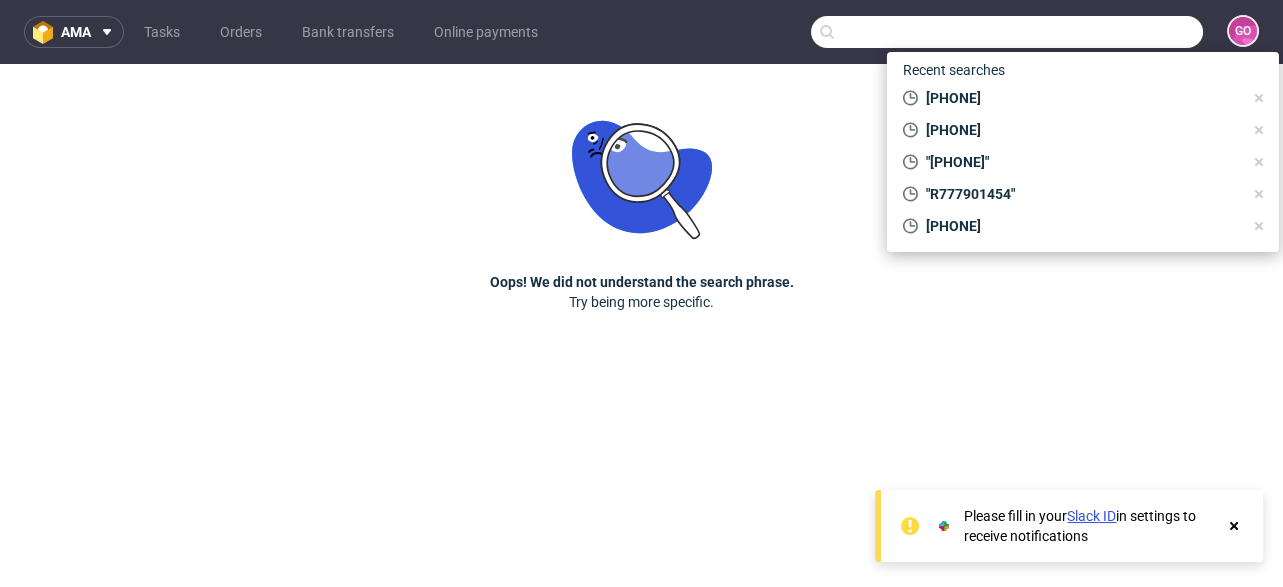 paste on "R887061088" 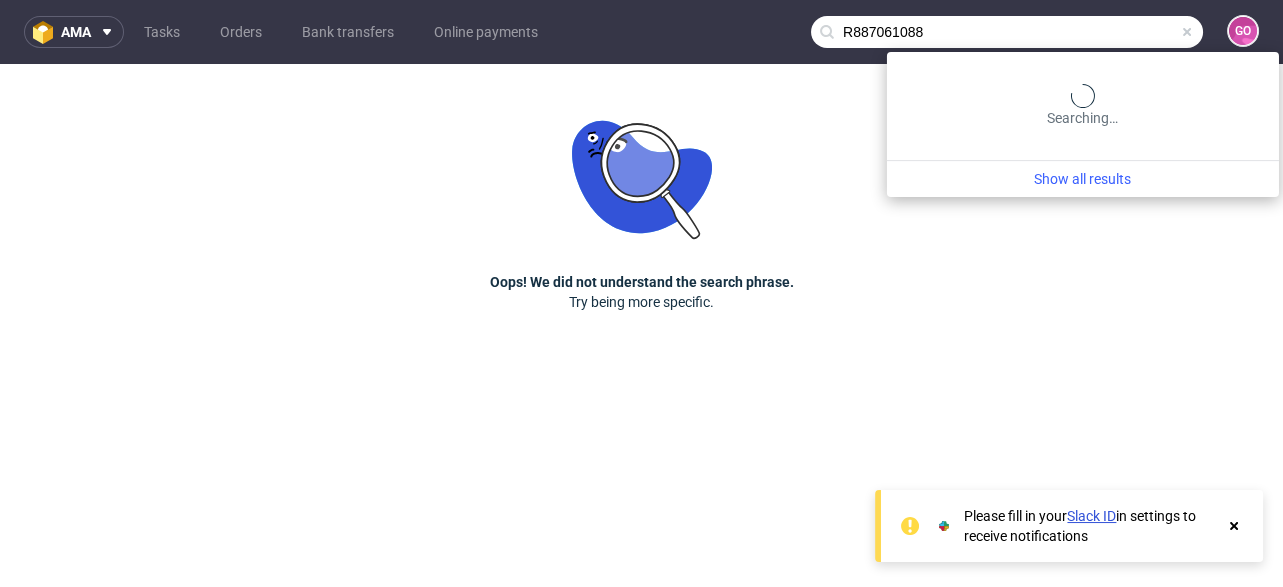 type on "R887061088" 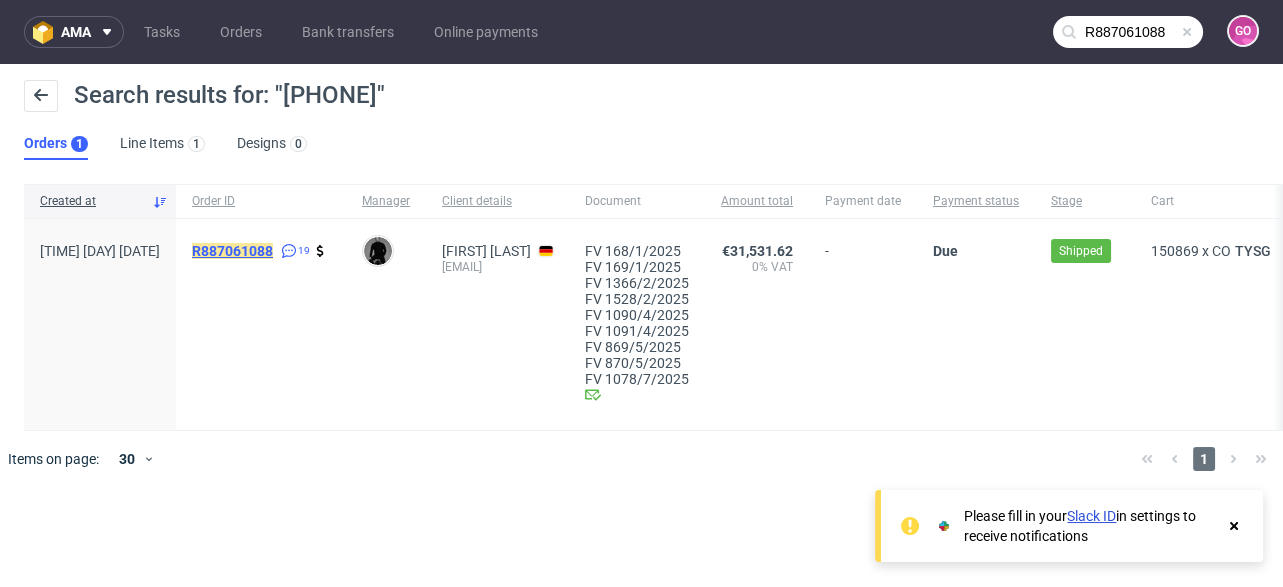 click on "R887061088" 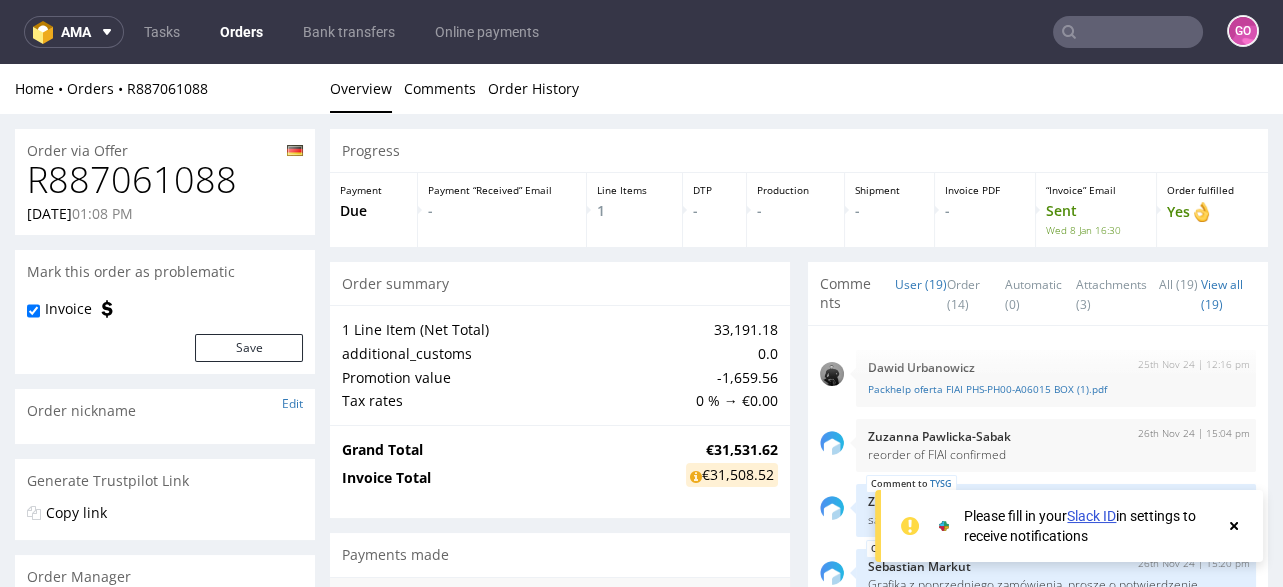 scroll, scrollTop: 0, scrollLeft: 0, axis: both 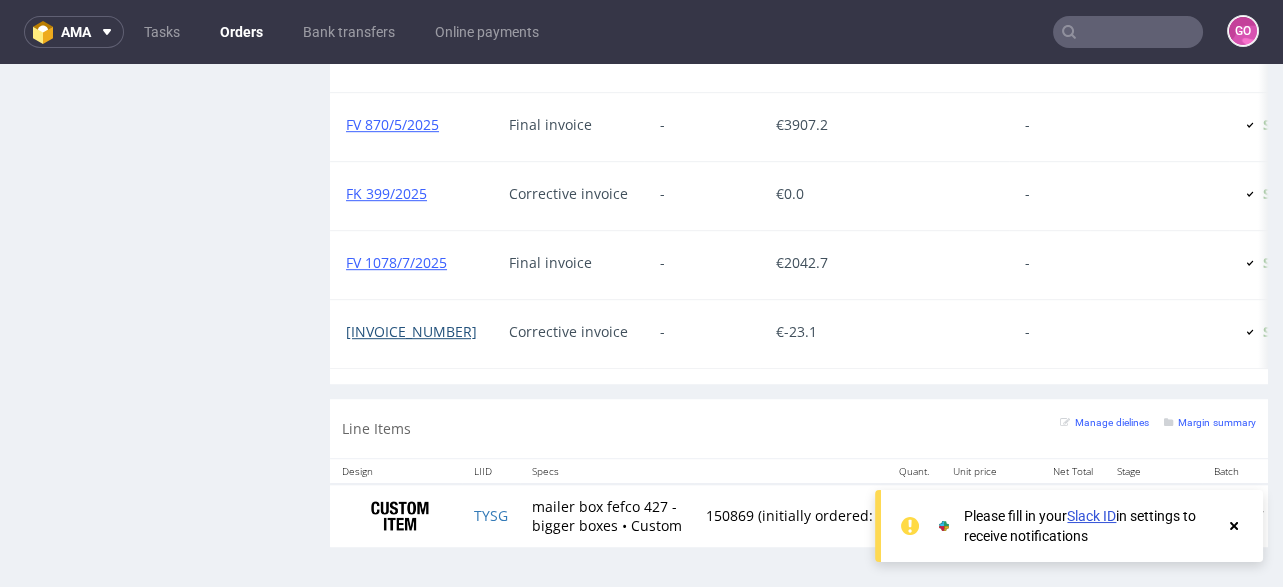 click on "[INVOICE_NUMBER]" at bounding box center [411, 331] 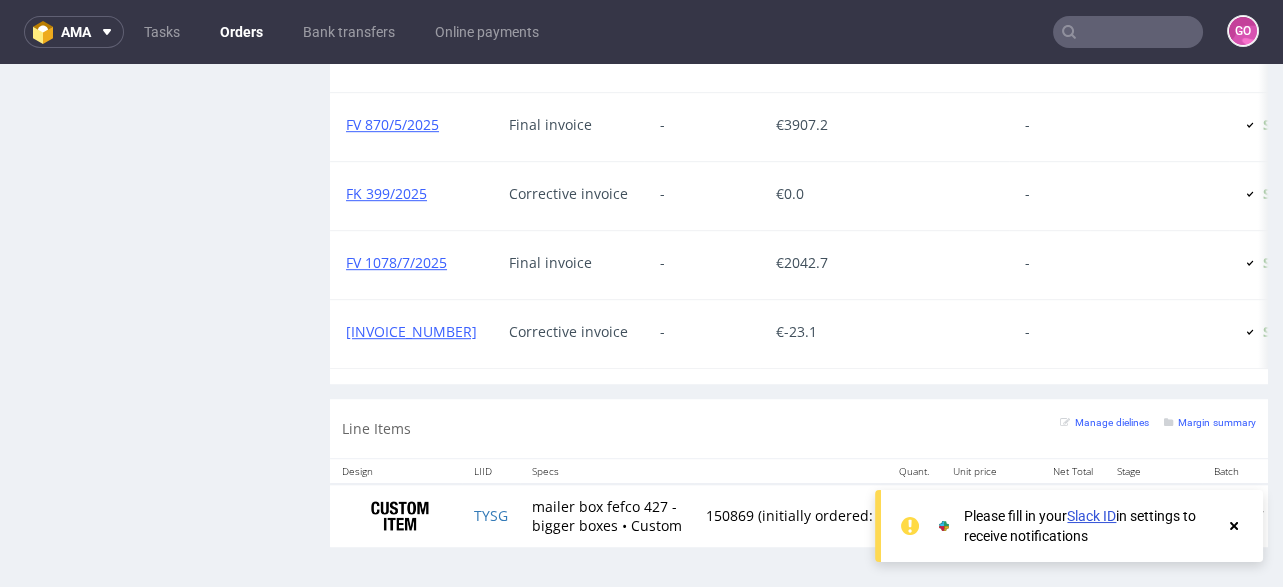 click at bounding box center (1128, 32) 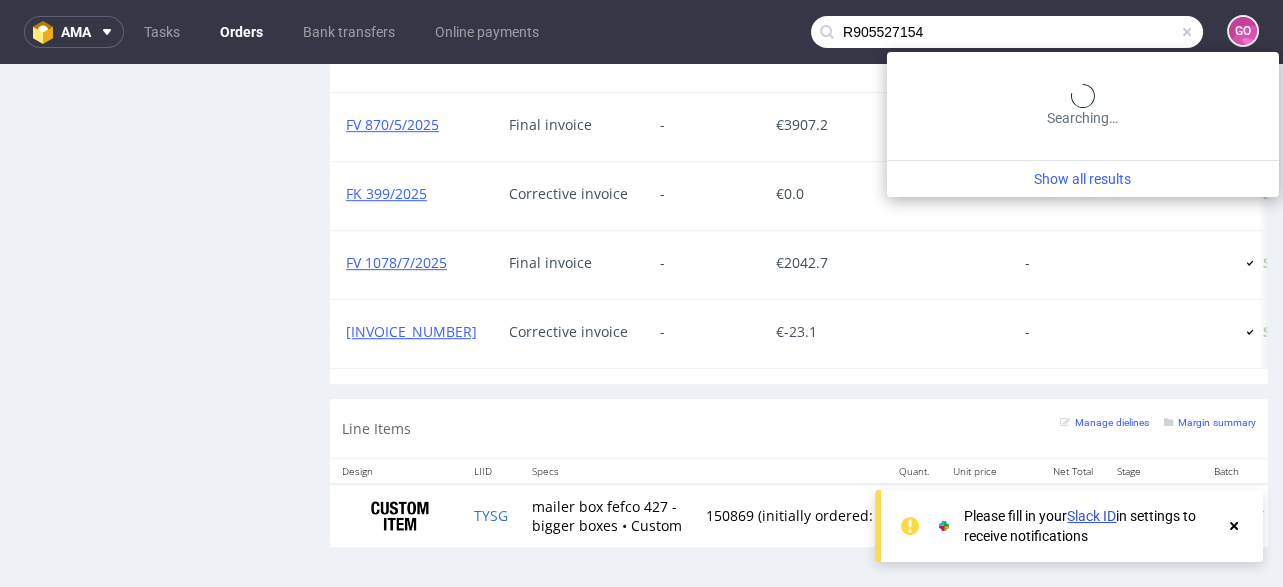 type on "R905527154" 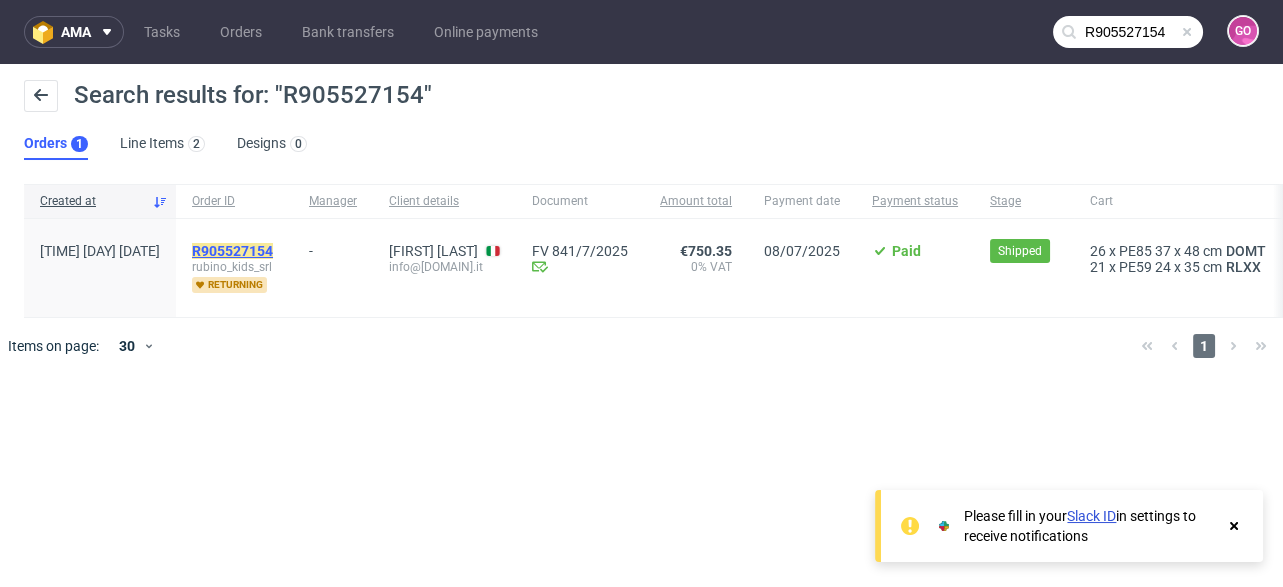 click on "R905527154" 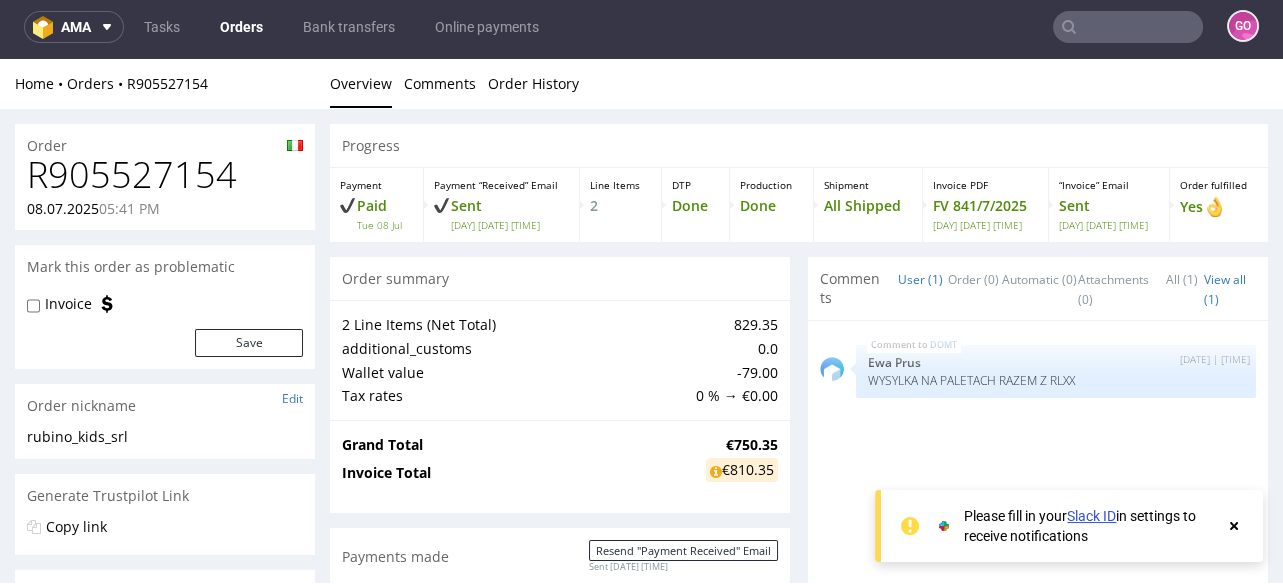 scroll, scrollTop: 5, scrollLeft: 0, axis: vertical 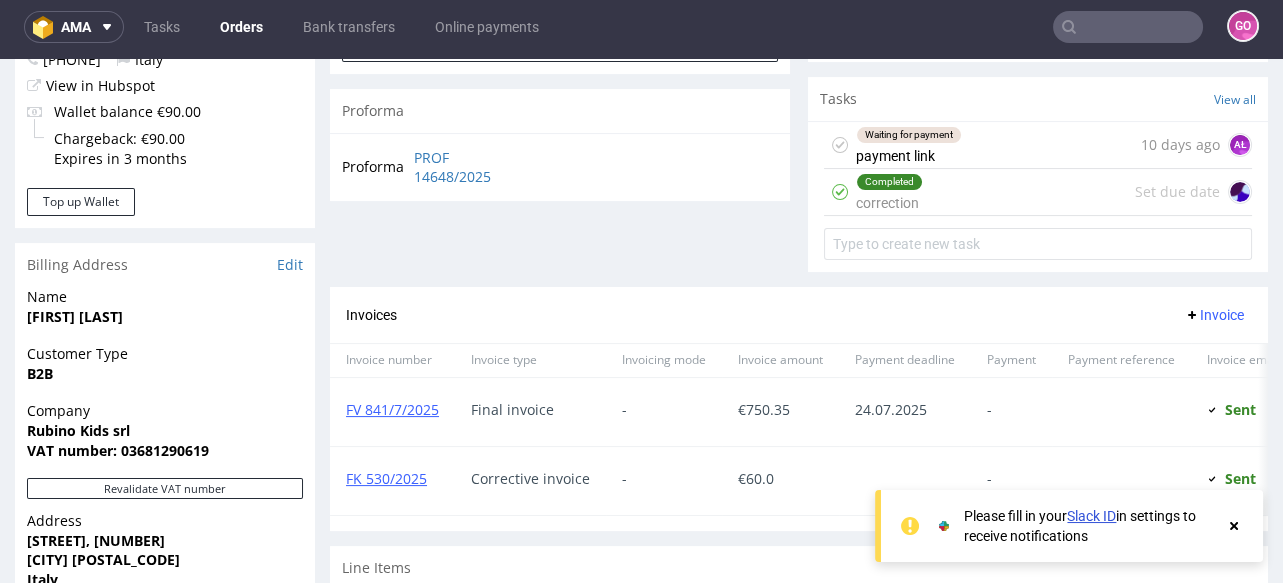 click at bounding box center [1128, 27] 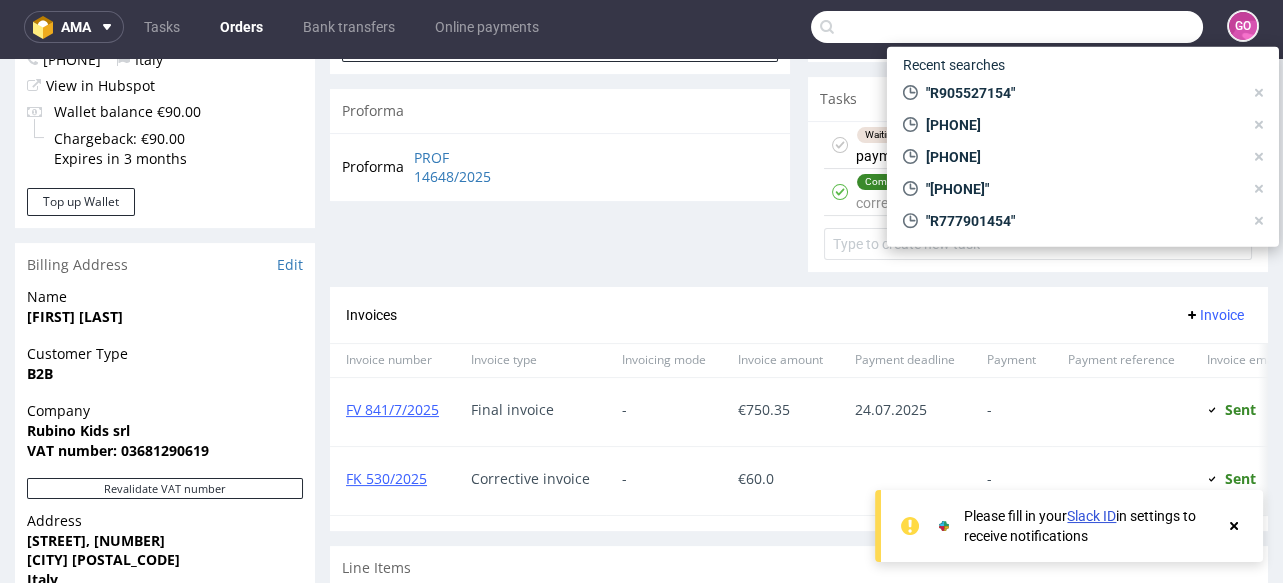 paste on "R361611016" 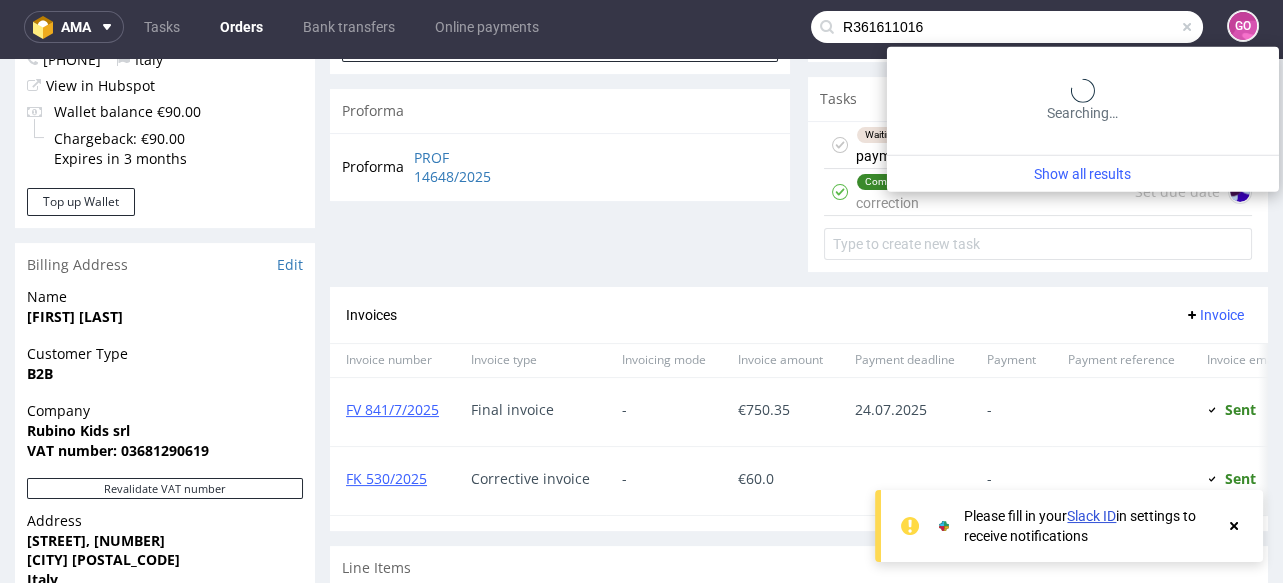 type on "R361611016" 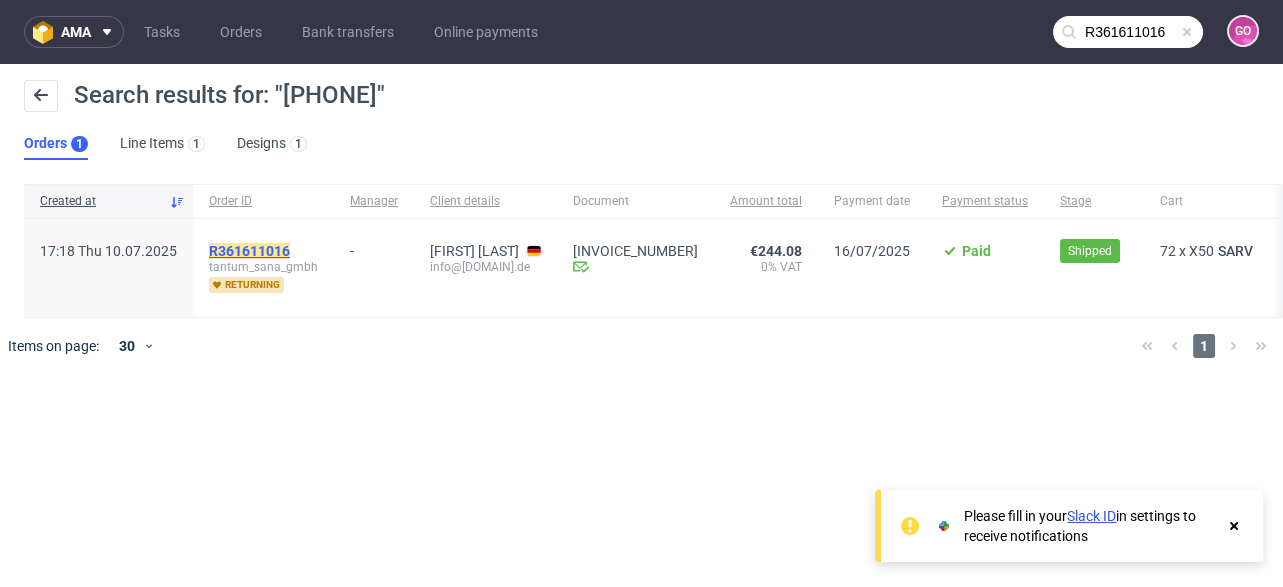click on "R361611016" 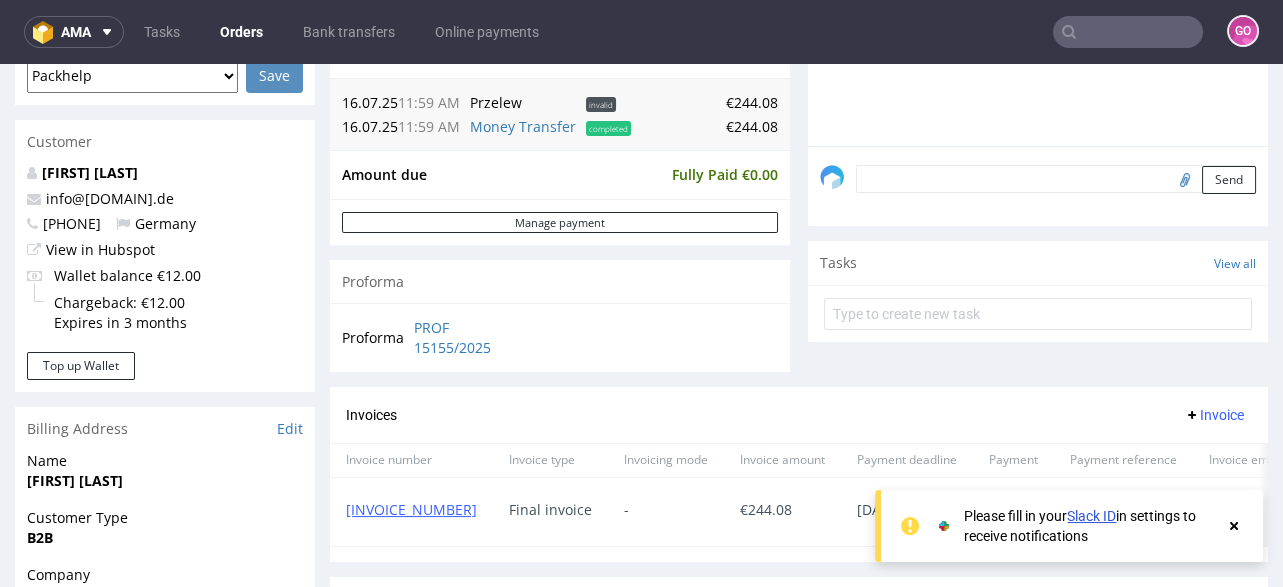 scroll, scrollTop: 400, scrollLeft: 0, axis: vertical 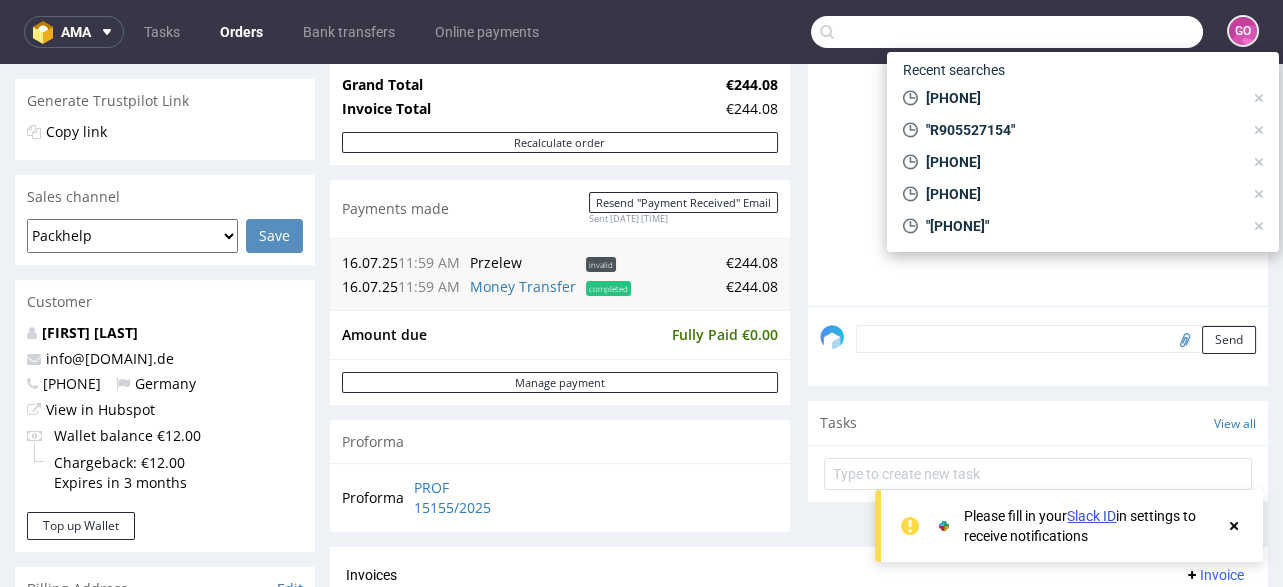click at bounding box center (1007, 32) 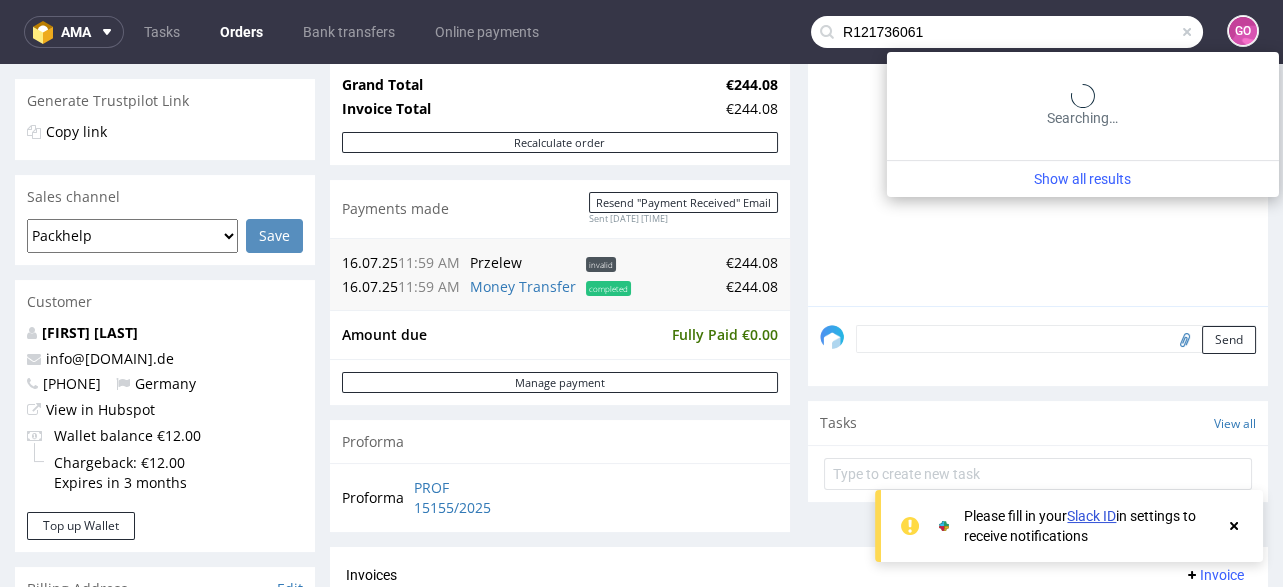 type on "R121736061" 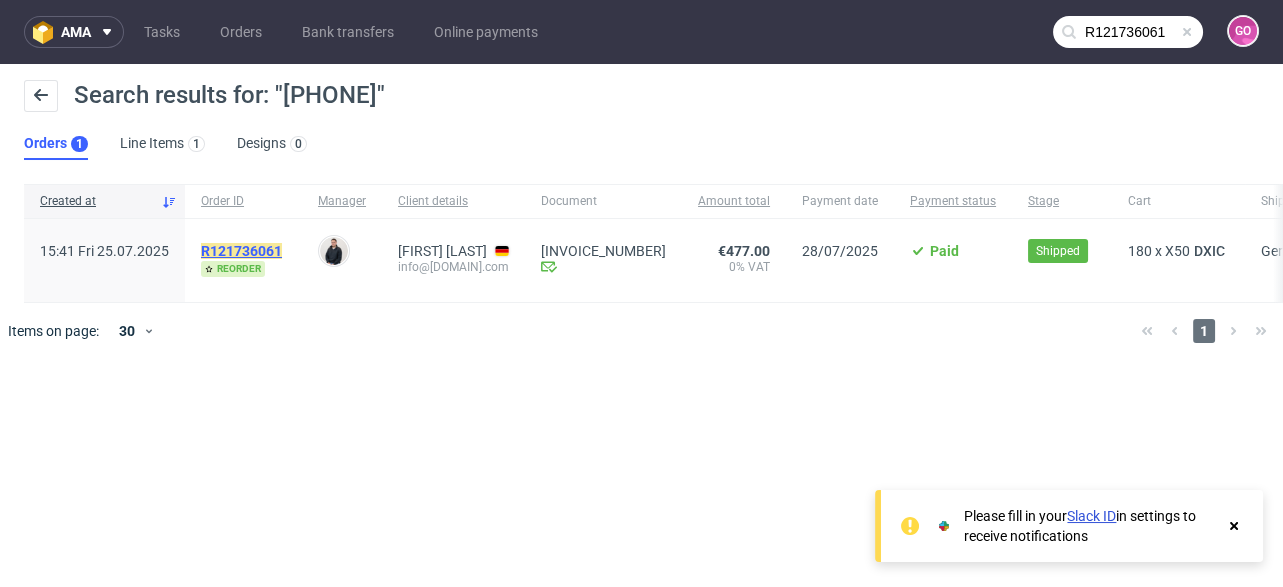 click on "R121736061" 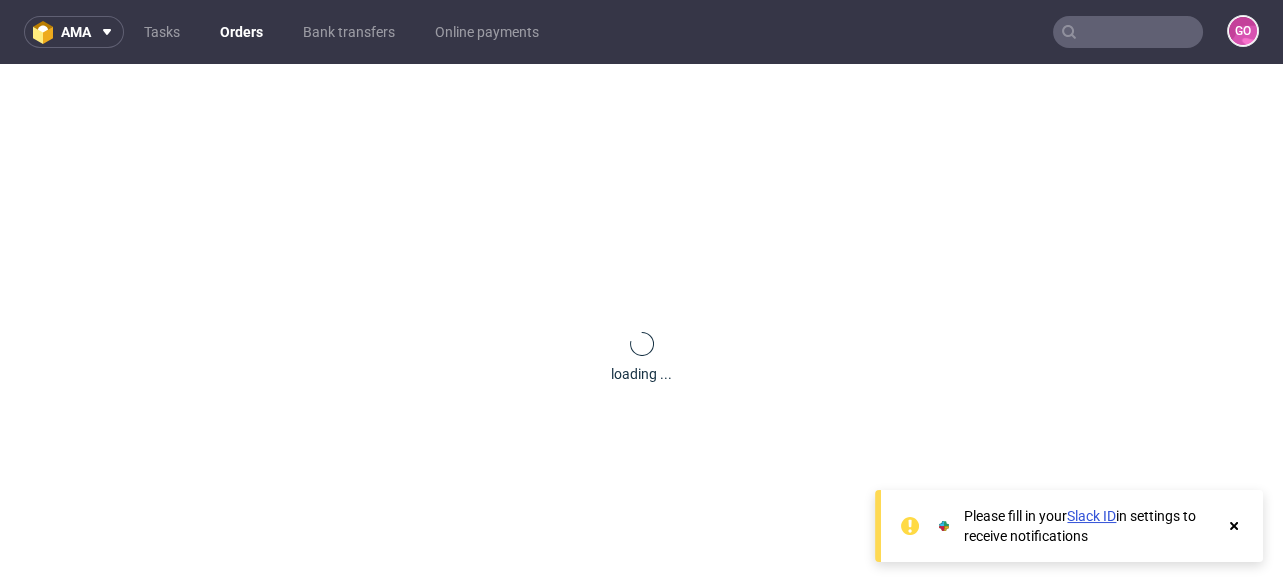 click on "[PHONE] [DATE] [TIME] Origin order: [PHONE] Reorder" at bounding box center [165, 809] 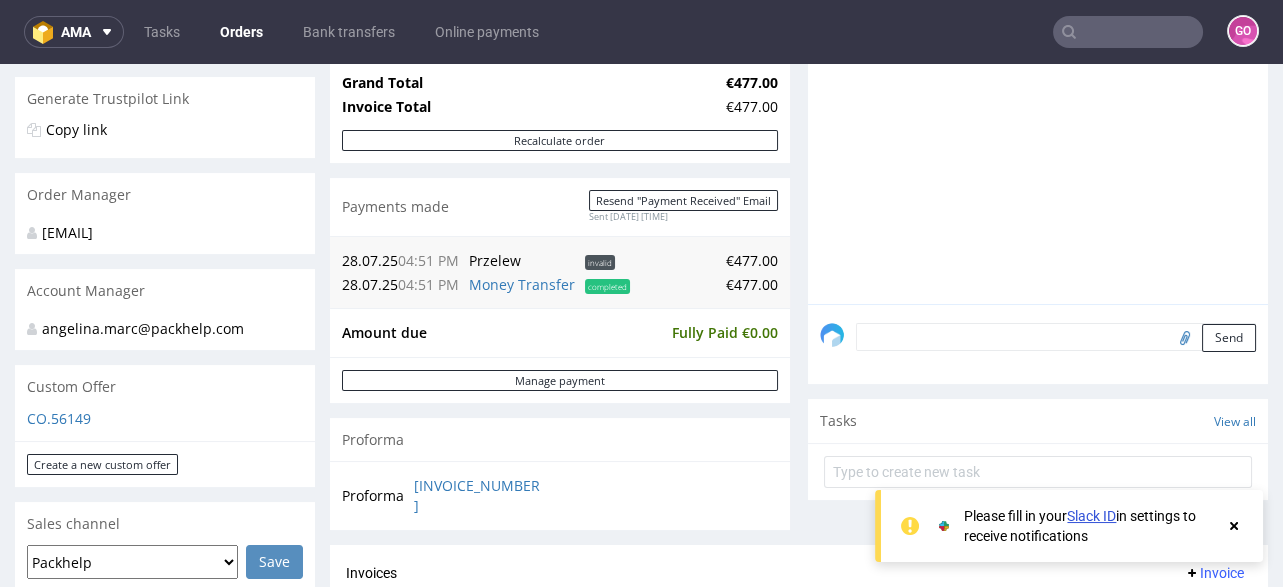 scroll, scrollTop: 400, scrollLeft: 0, axis: vertical 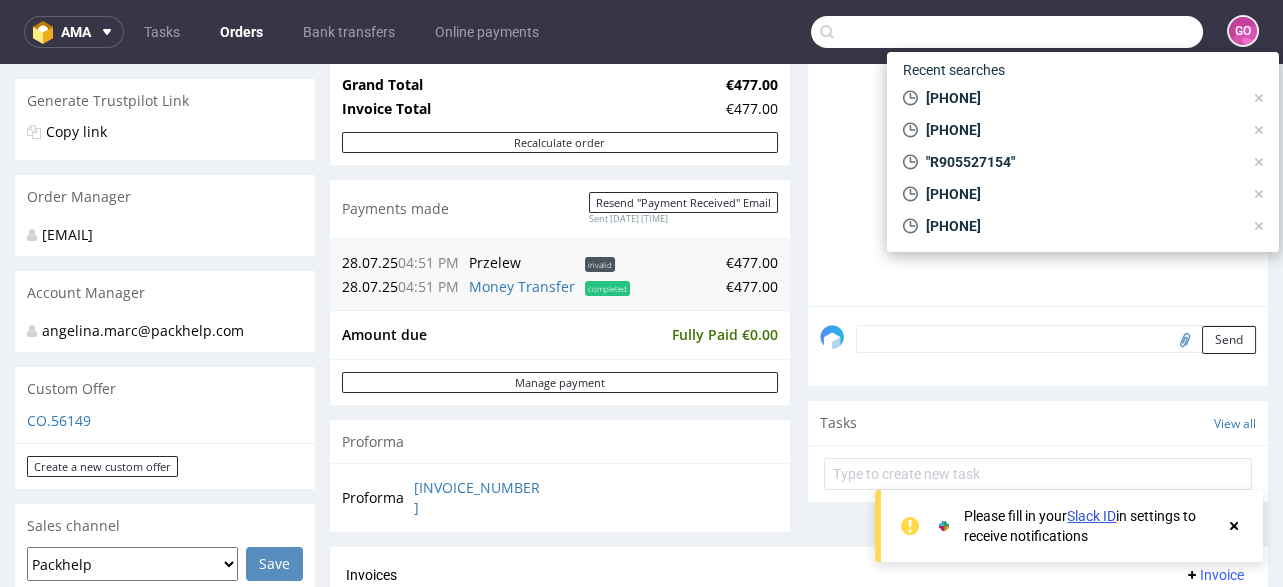 click at bounding box center [1007, 32] 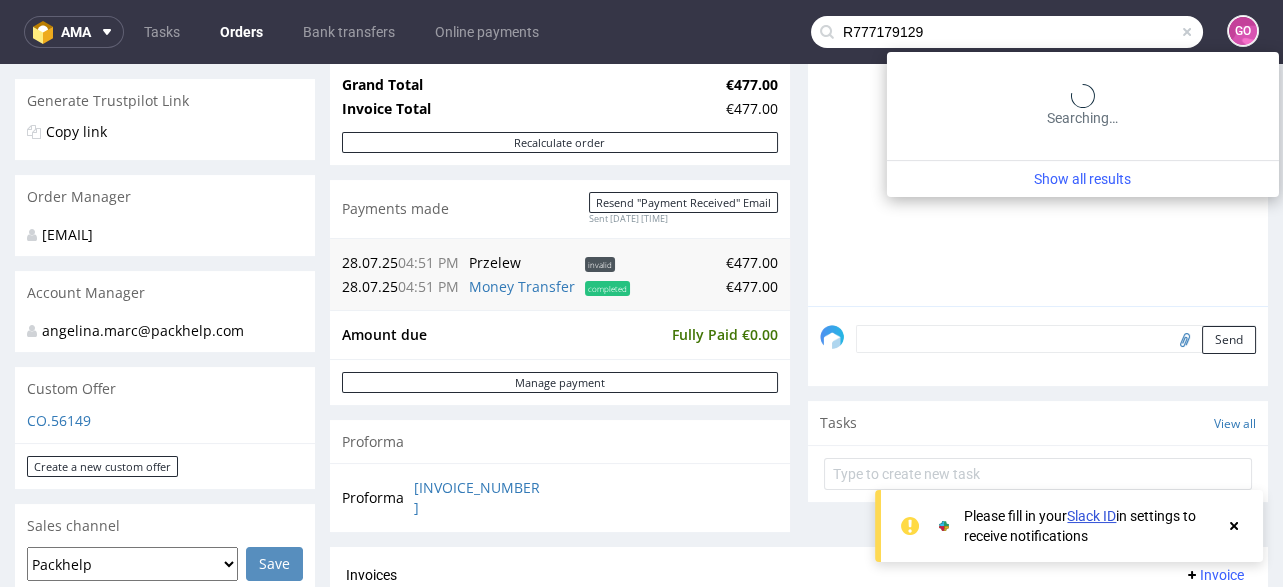 type on "R777179129" 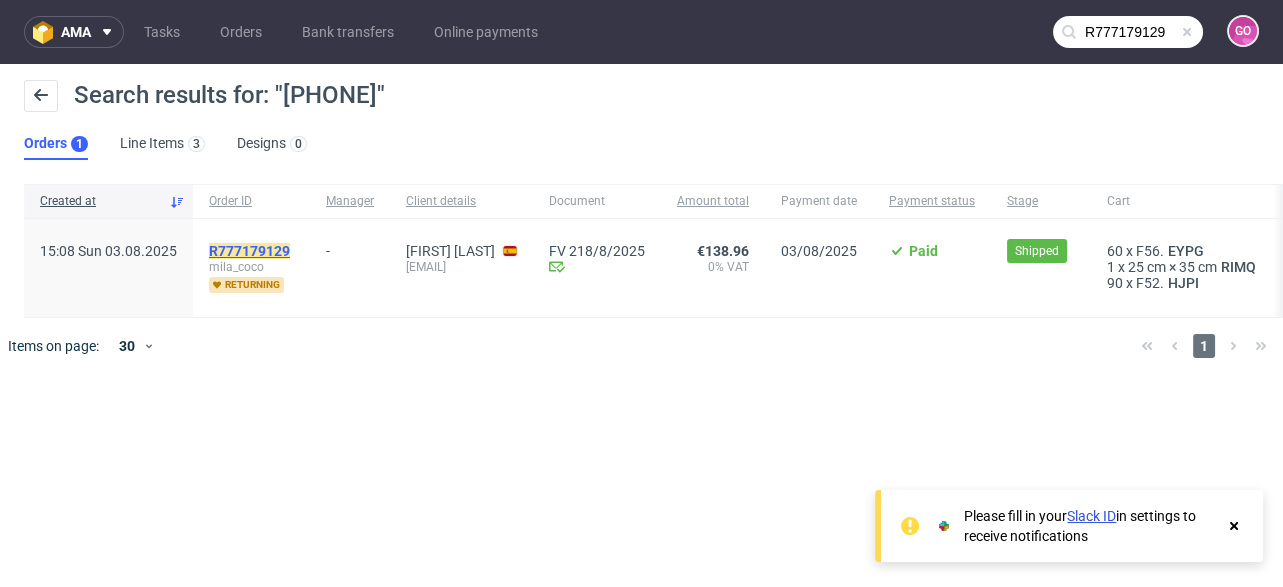 click on "R777179129" 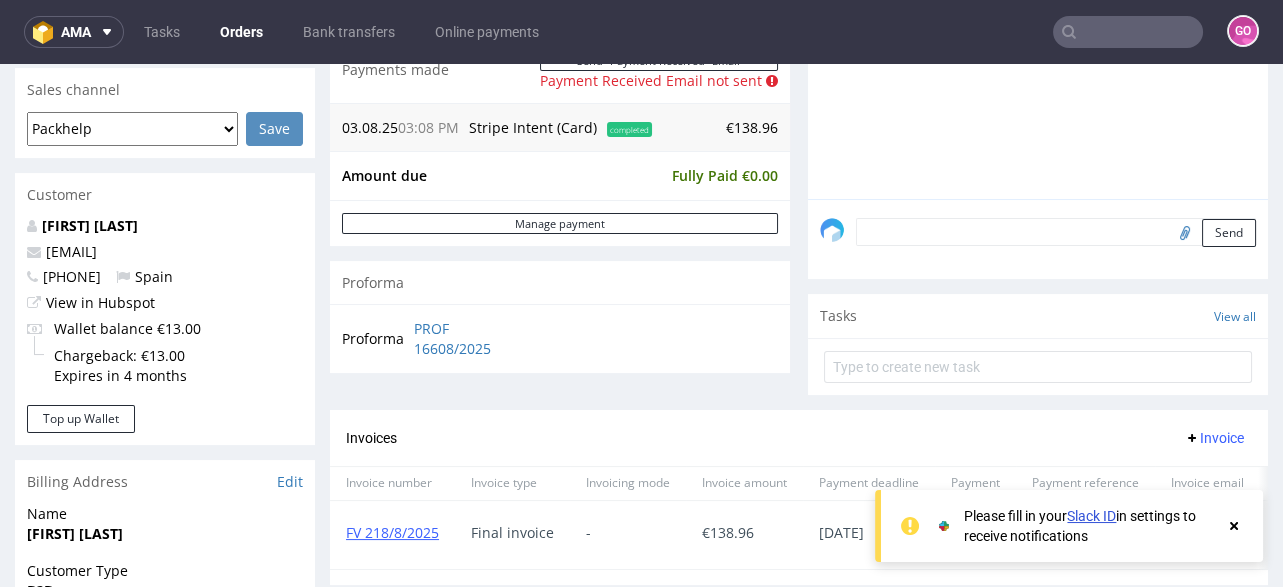scroll, scrollTop: 480, scrollLeft: 0, axis: vertical 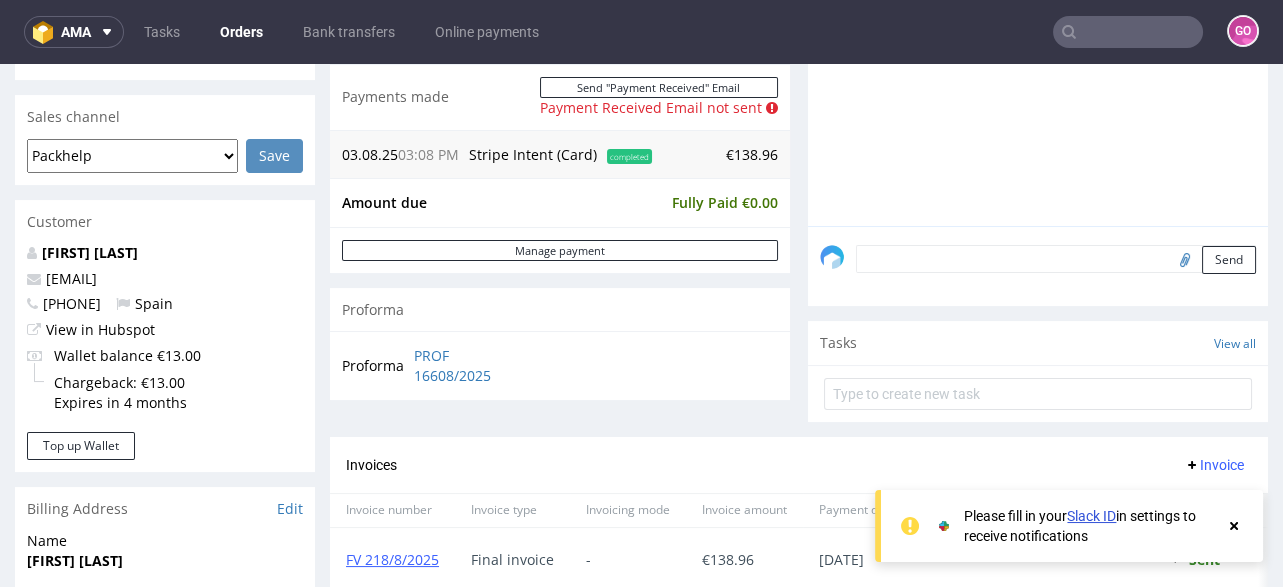 click at bounding box center [1128, 32] 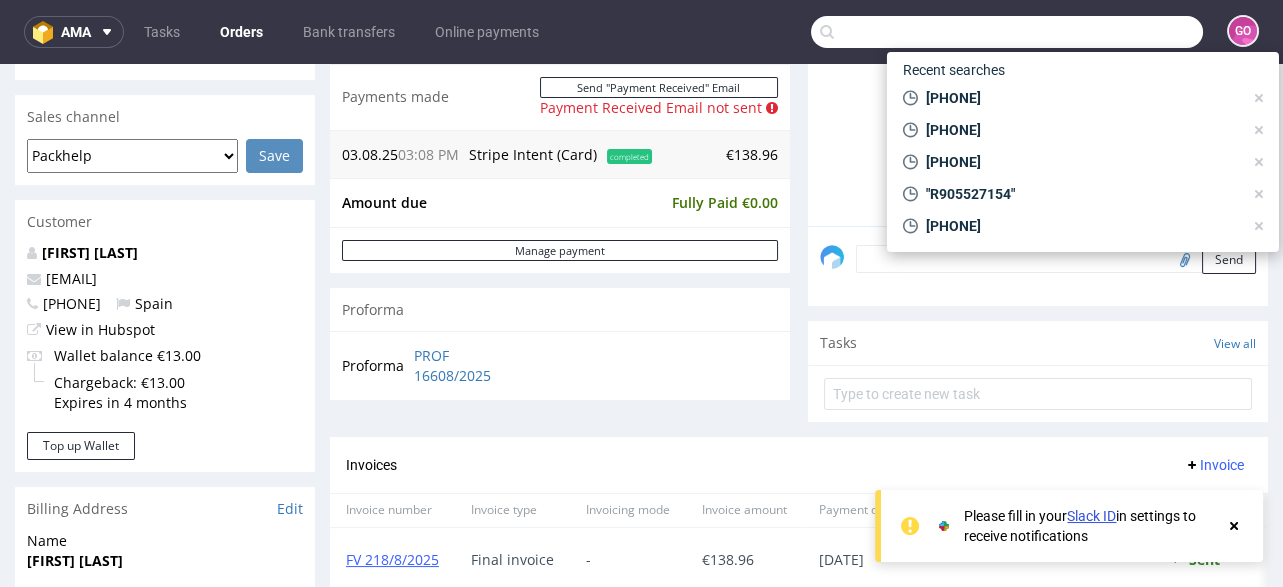 paste on "R958831048" 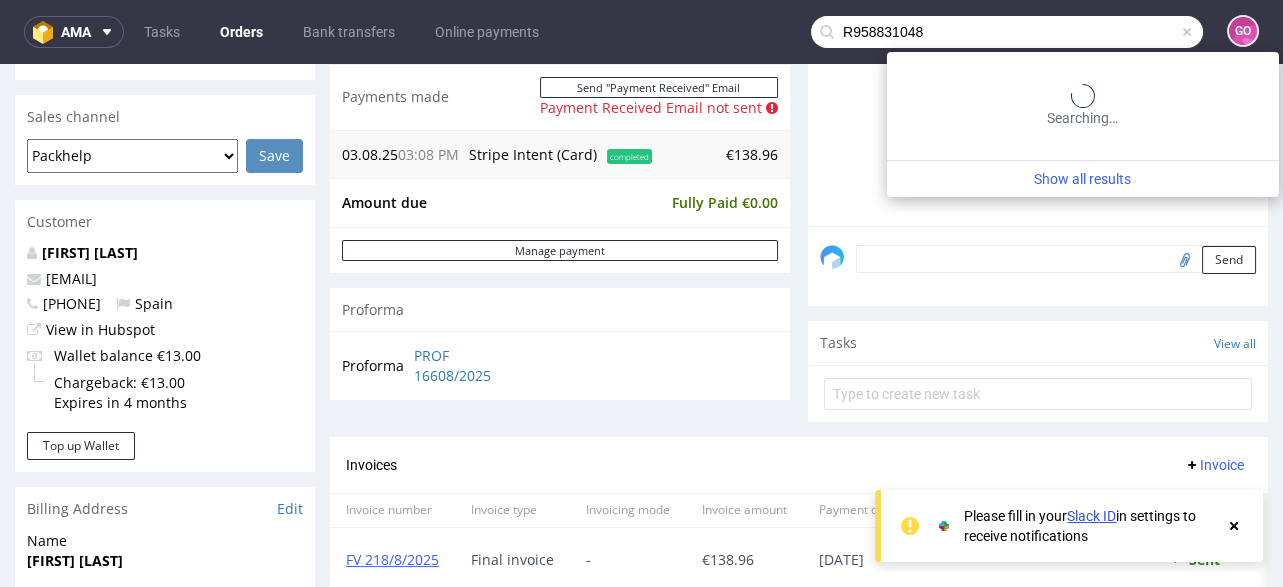 type on "R958831048" 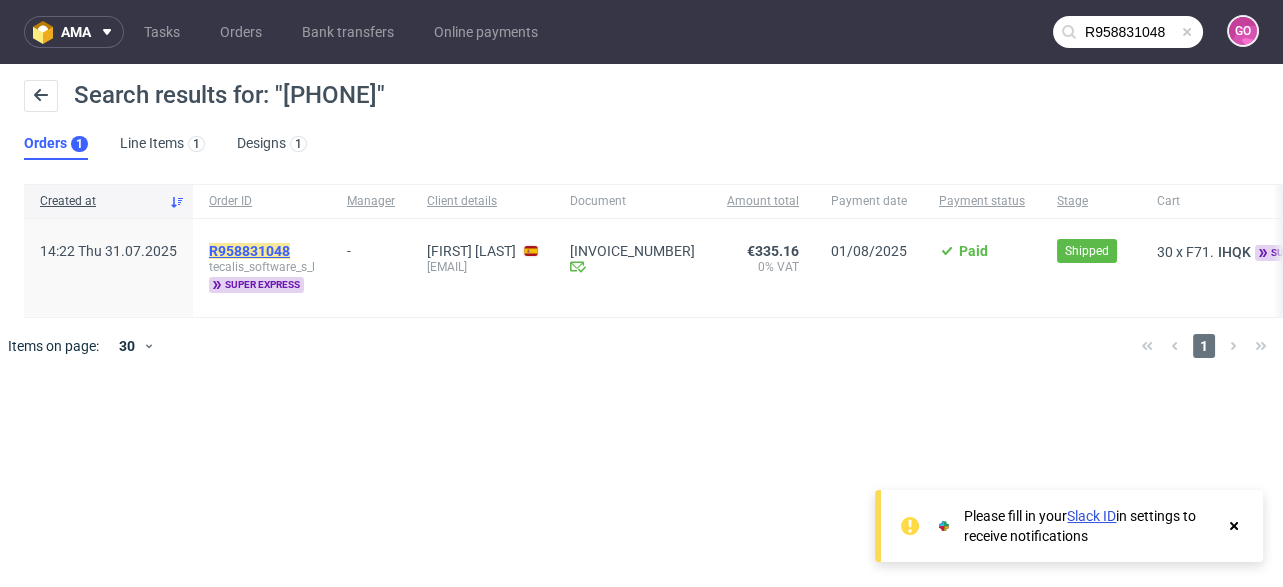 click on "R958831048" 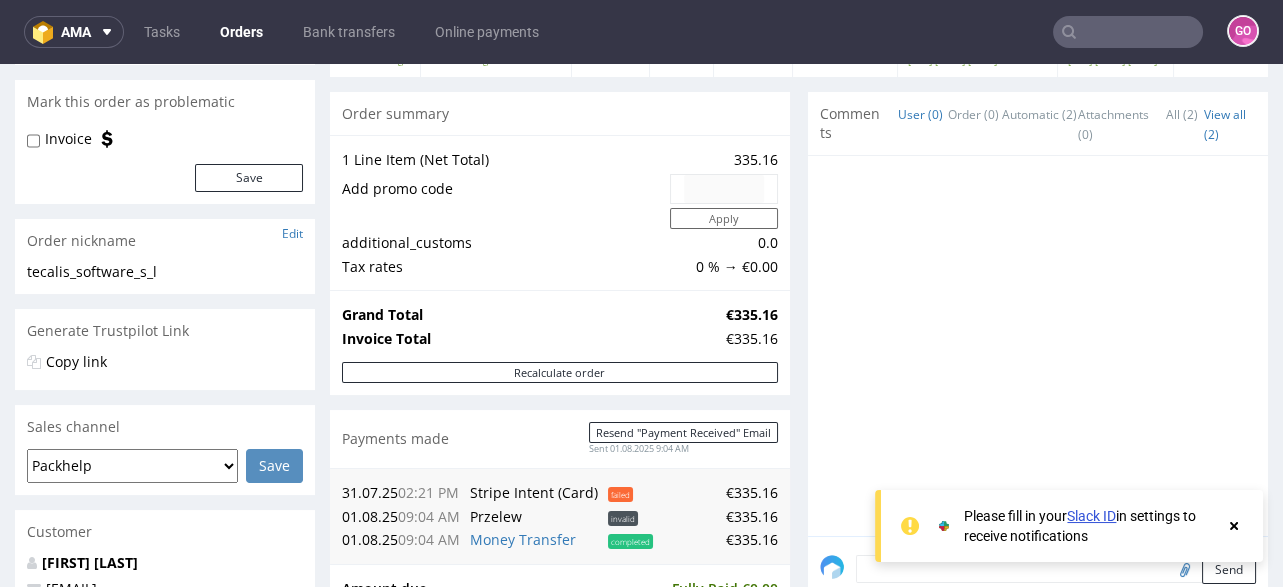 scroll, scrollTop: 239, scrollLeft: 0, axis: vertical 